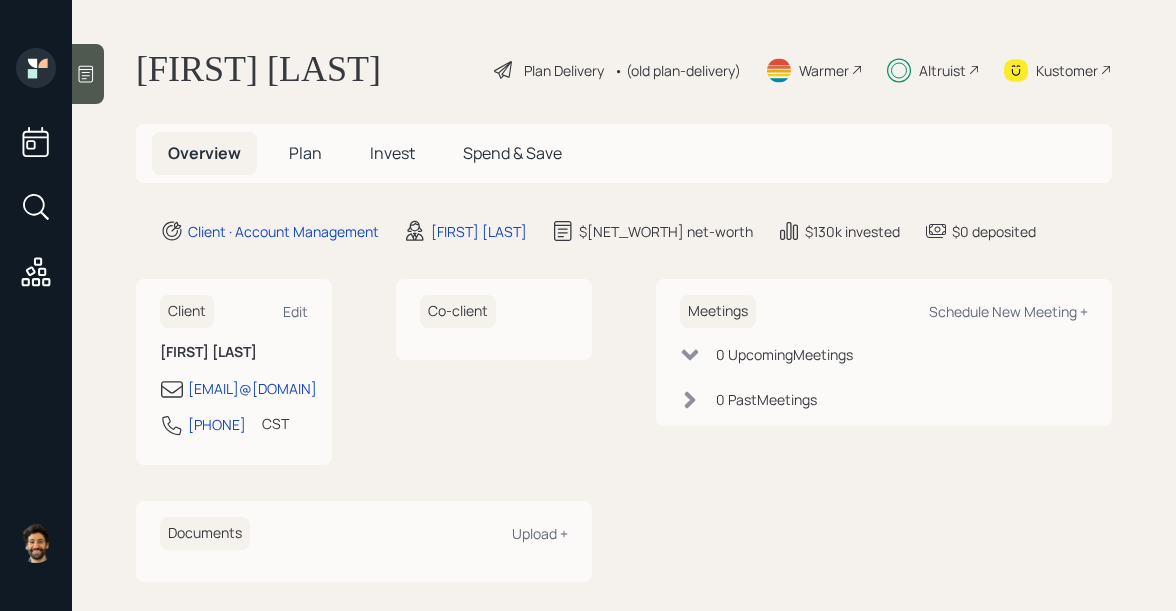scroll, scrollTop: 0, scrollLeft: 0, axis: both 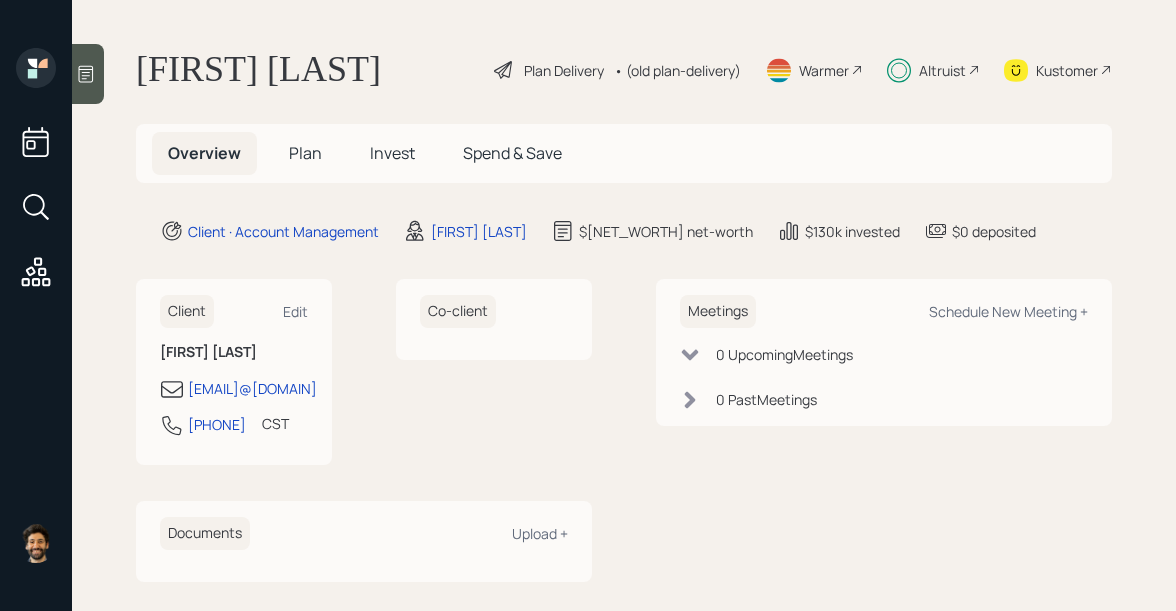 click on "Plan" at bounding box center [305, 153] 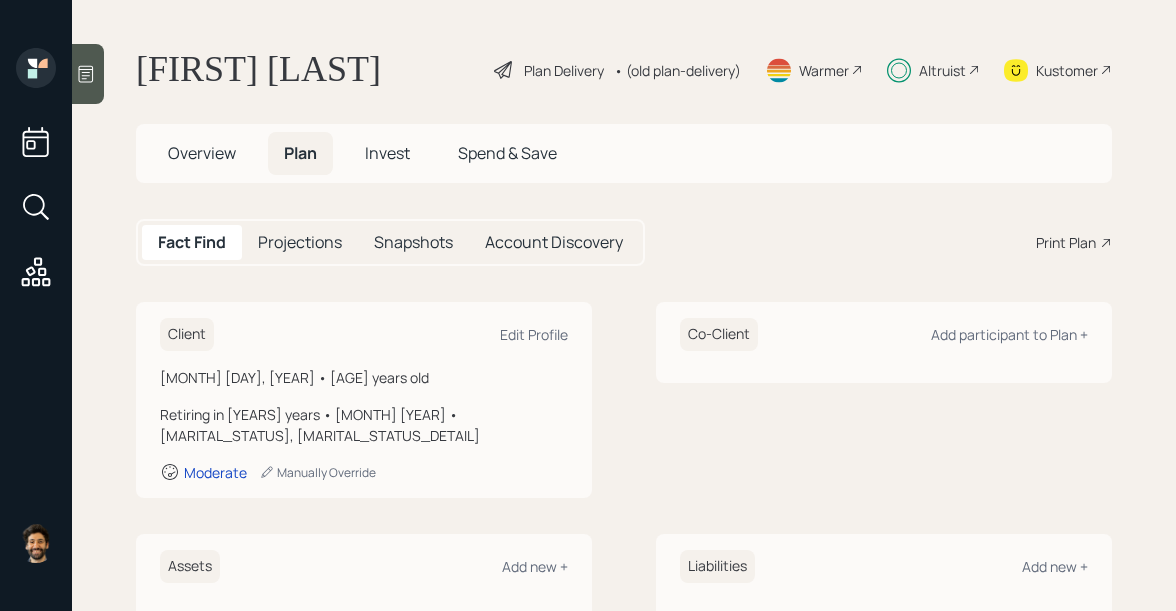 scroll, scrollTop: 934, scrollLeft: 0, axis: vertical 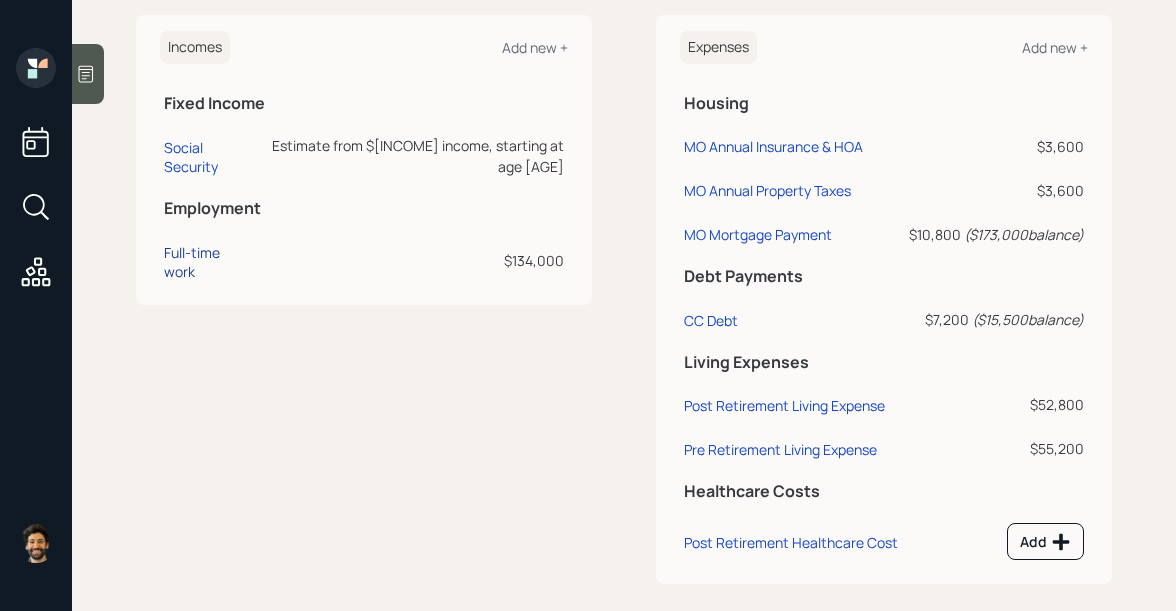 click on "Full-time work" at bounding box center (208, 157) 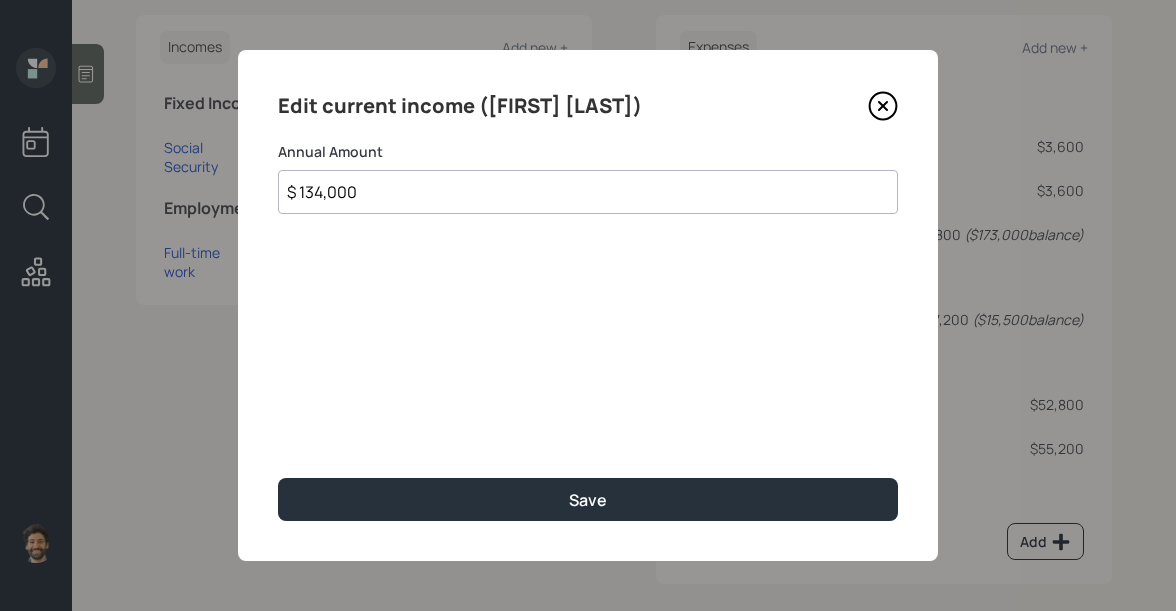 click on "$ 134,000" at bounding box center [588, 192] 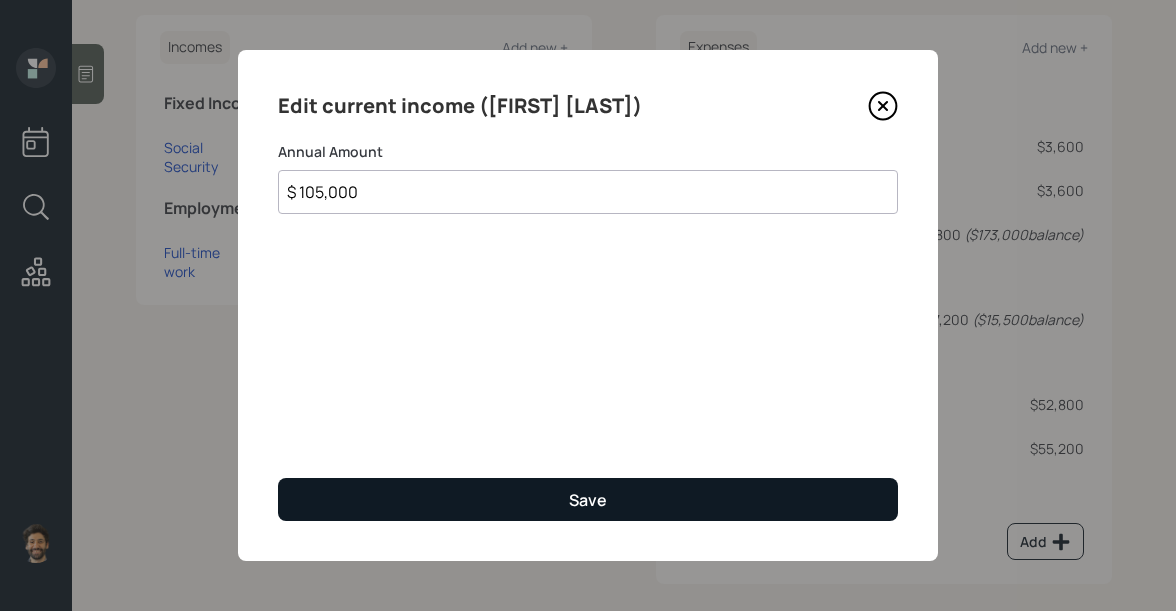 type on "$ 105,000" 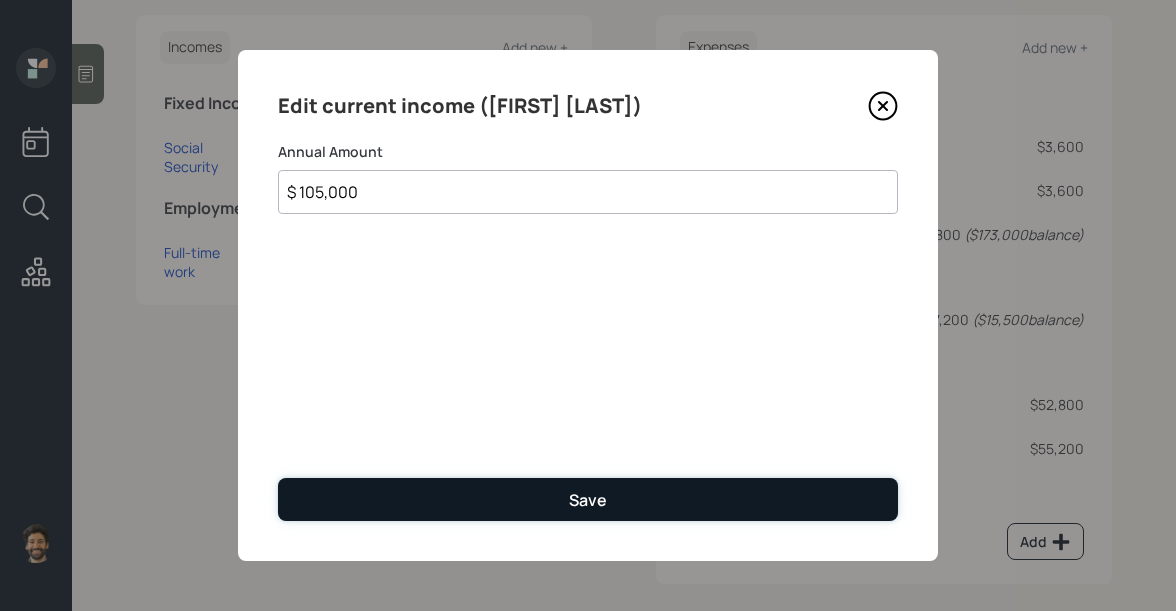 click on "Save" at bounding box center (588, 499) 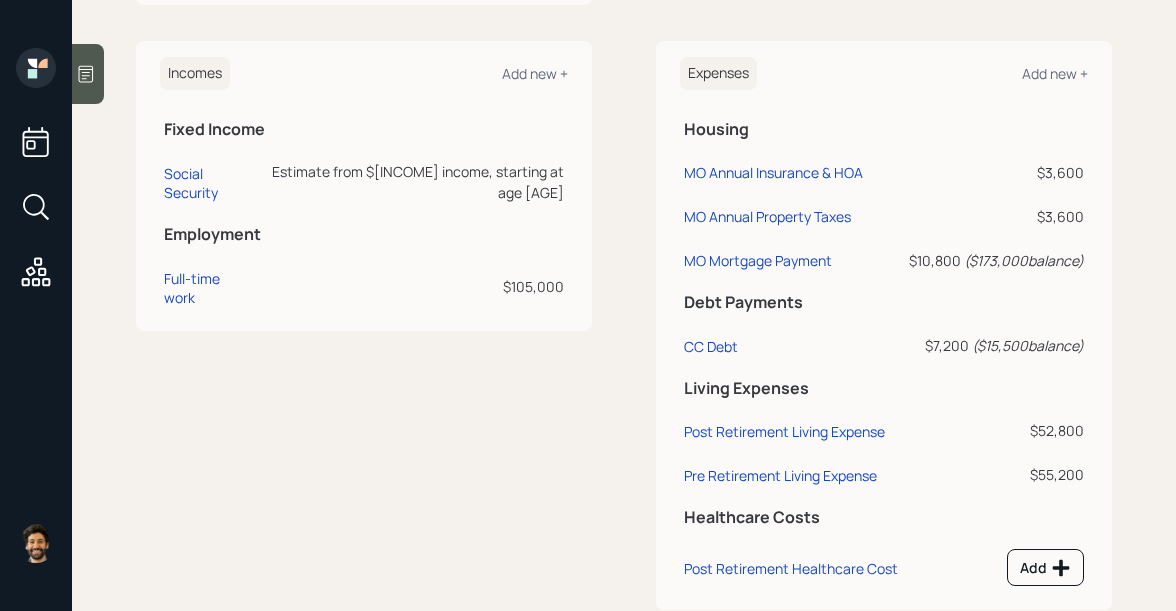 scroll, scrollTop: 934, scrollLeft: 0, axis: vertical 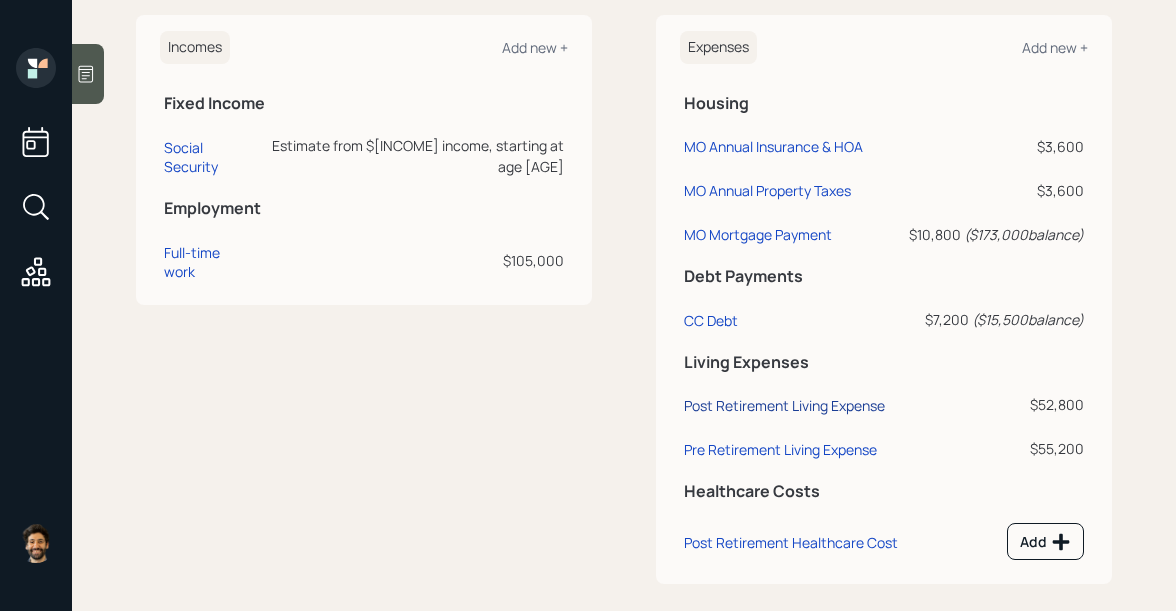 click on "Post Retirement Living Expense" at bounding box center [208, 157] 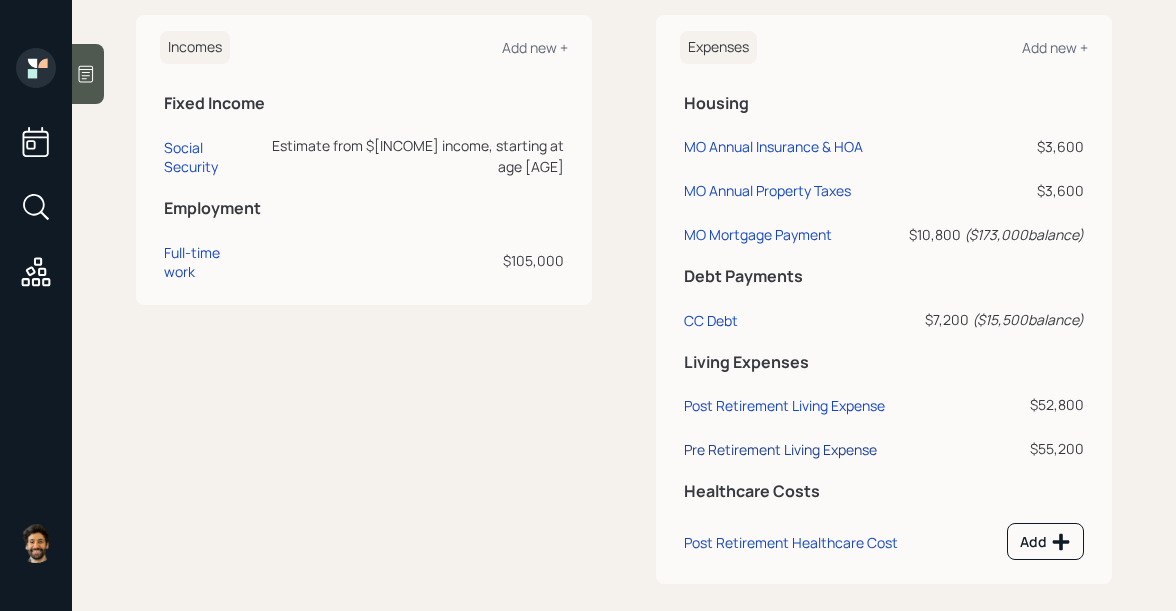 click on "Pre Retirement Living Expense" at bounding box center [208, 157] 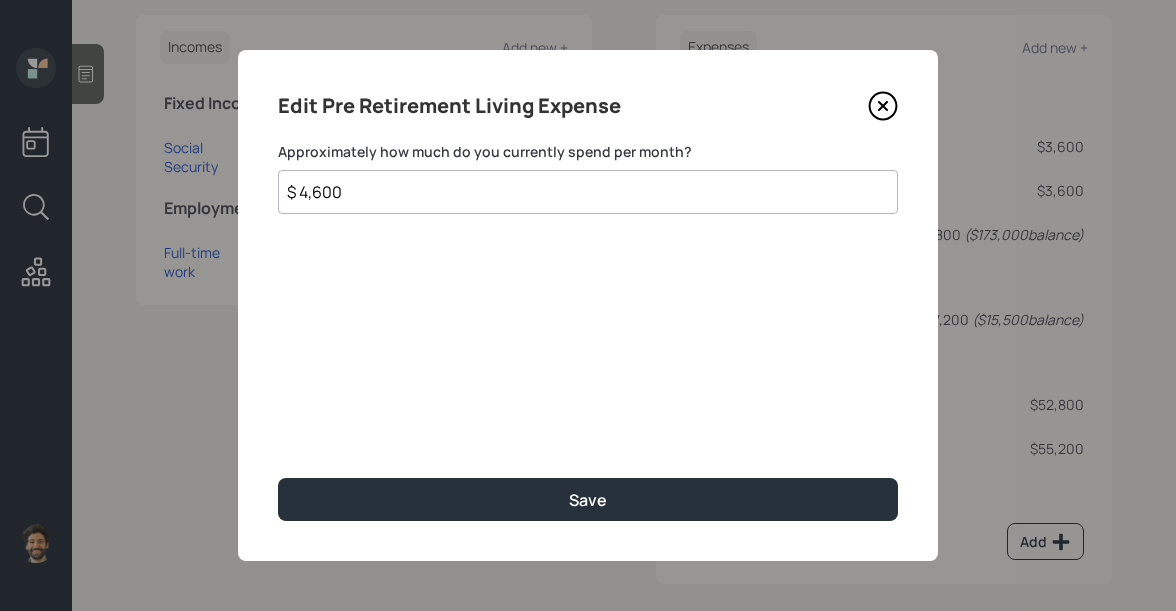 click on "$ 4,600" at bounding box center (588, 192) 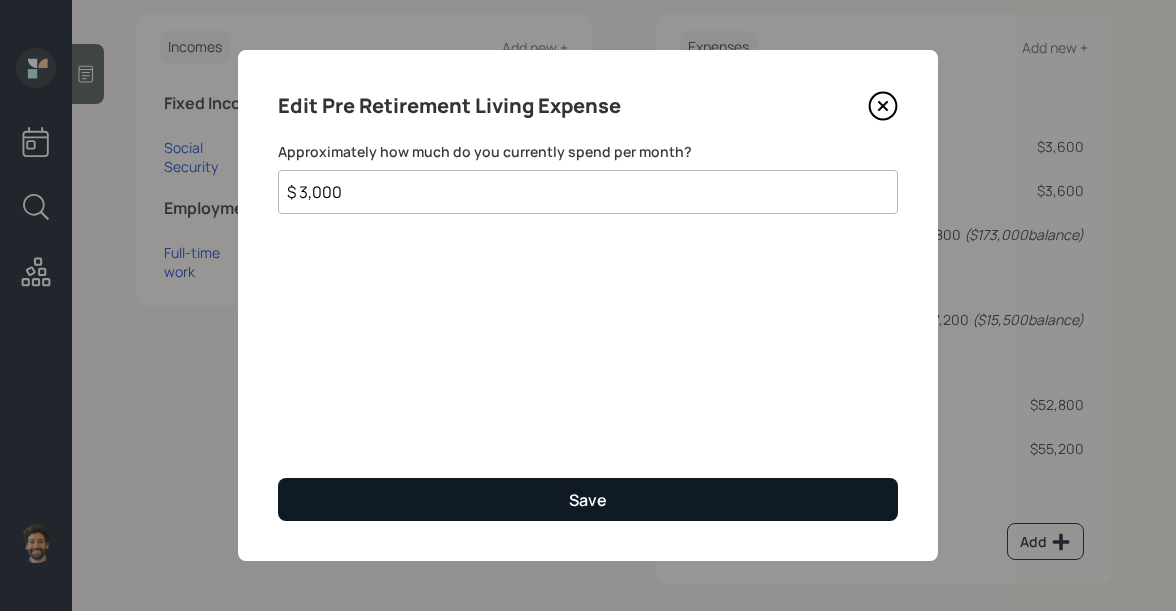type on "$ 3,000" 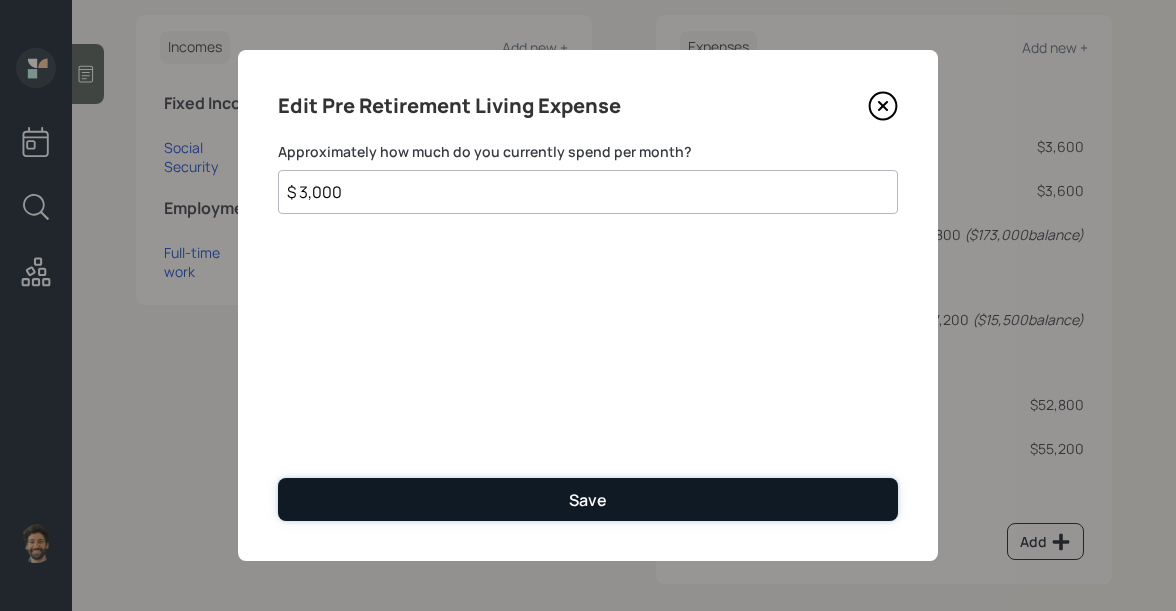 click on "Save" at bounding box center [588, 499] 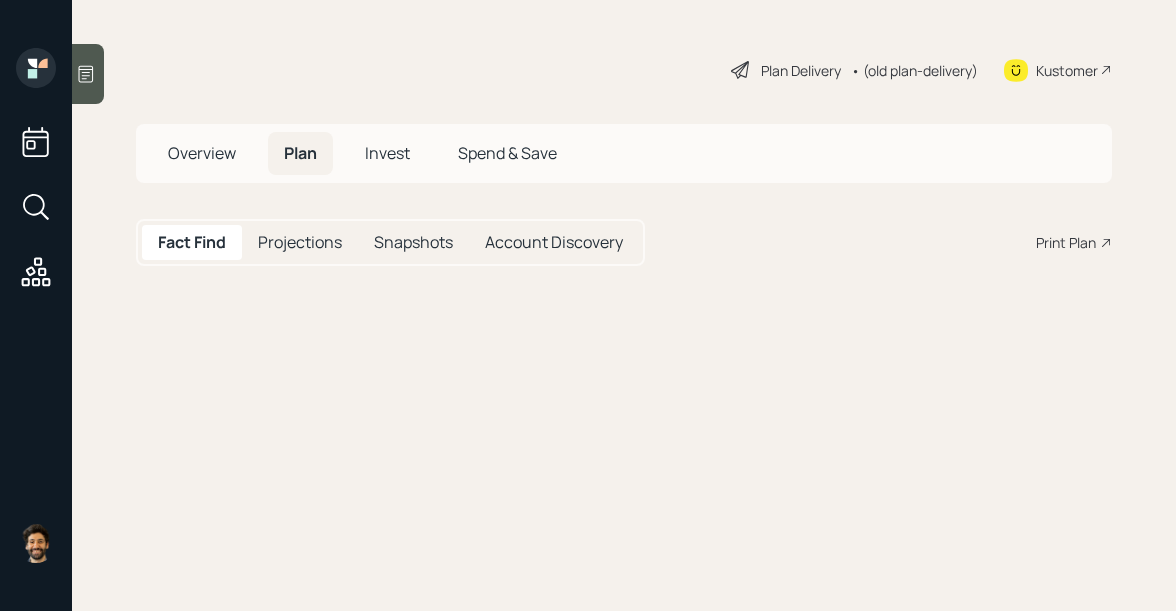 scroll, scrollTop: 0, scrollLeft: 0, axis: both 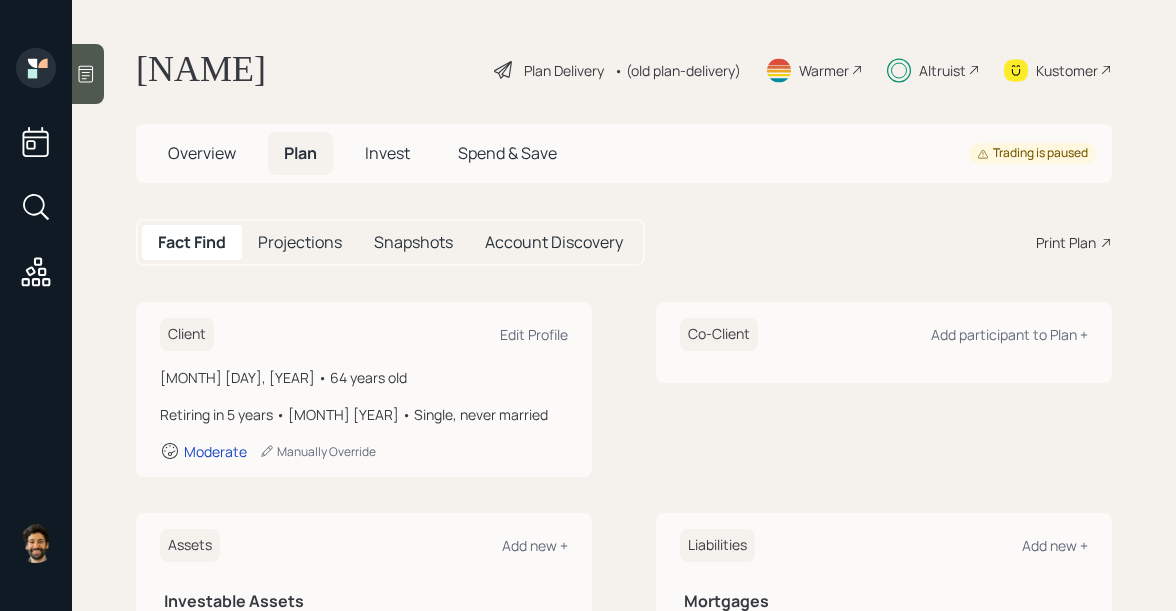 click on "• (old plan-delivery)" at bounding box center [677, 70] 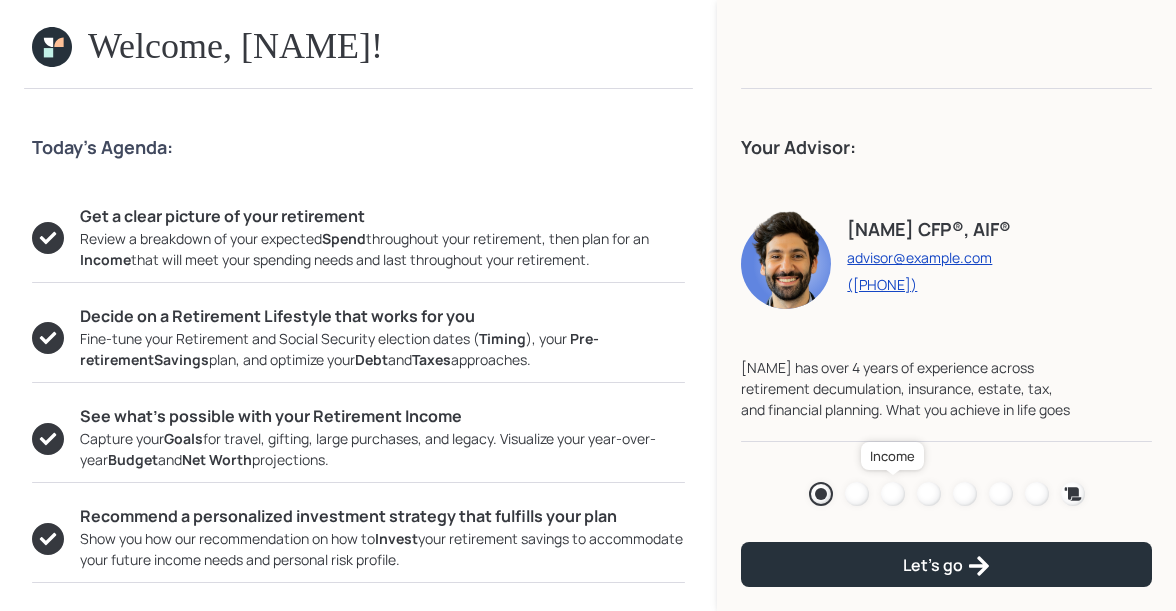 click at bounding box center (893, 494) 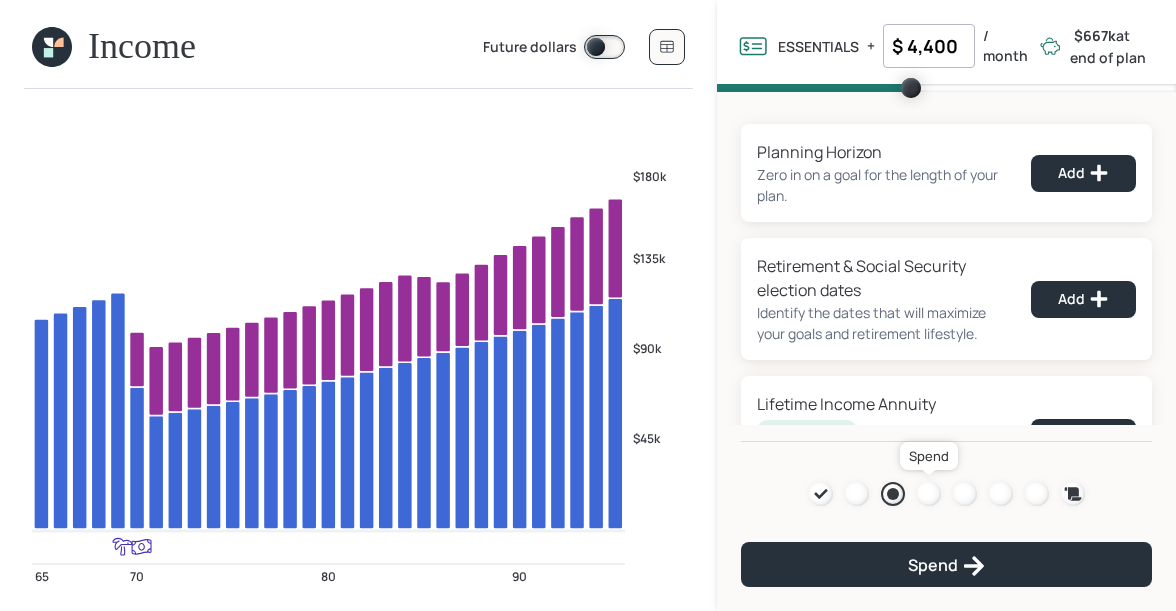 click at bounding box center [929, 494] 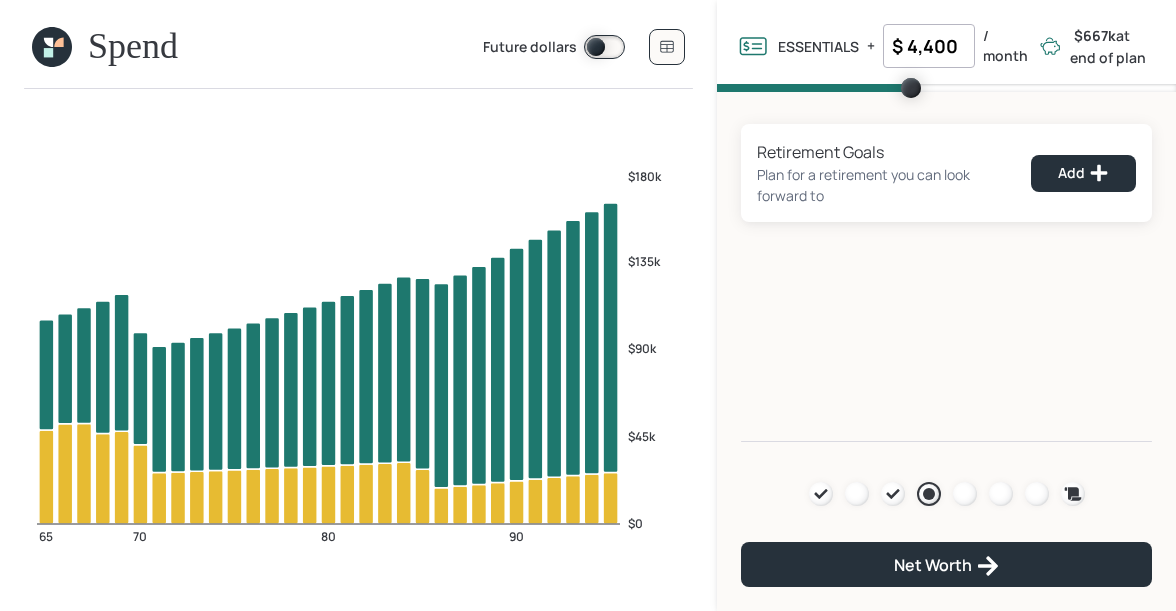 click on "Future dollars" at bounding box center [584, 47] 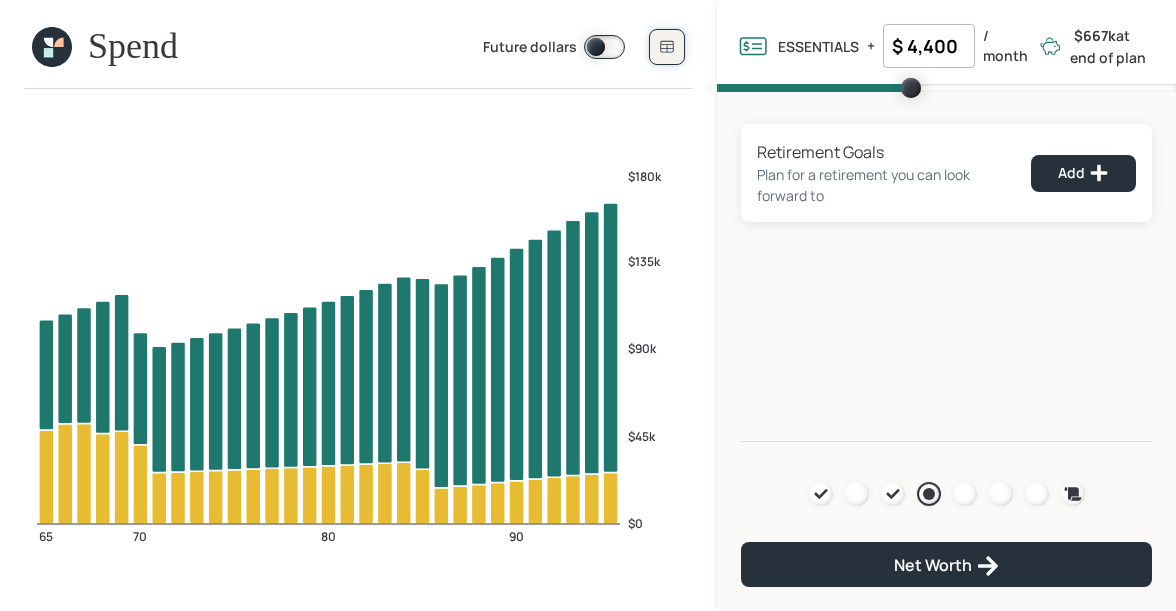click at bounding box center [667, 47] 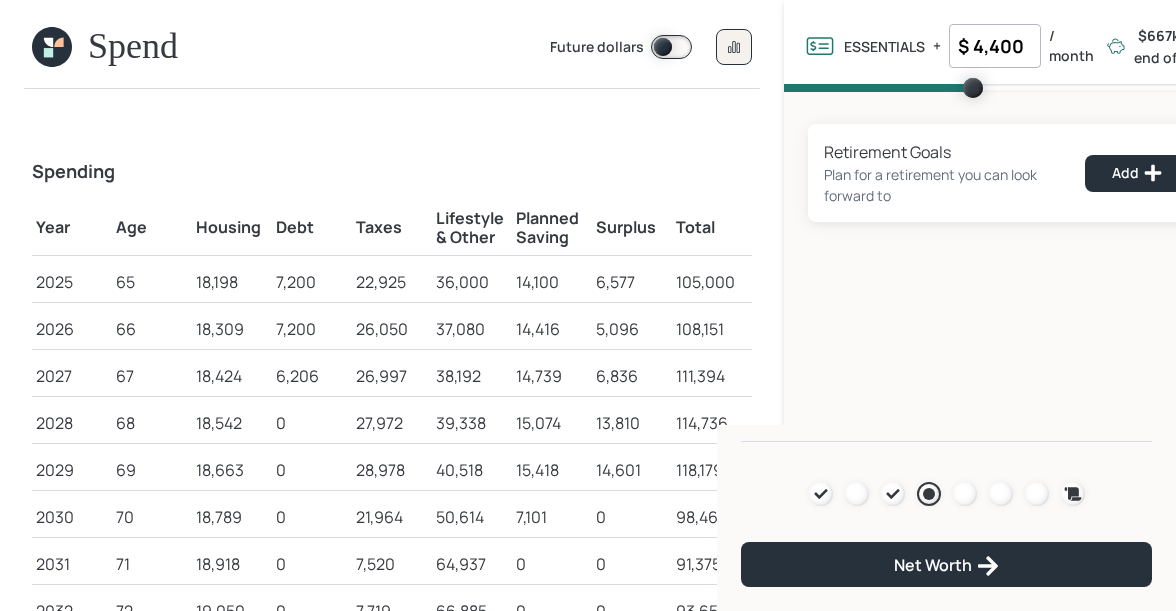 click at bounding box center (52, 47) 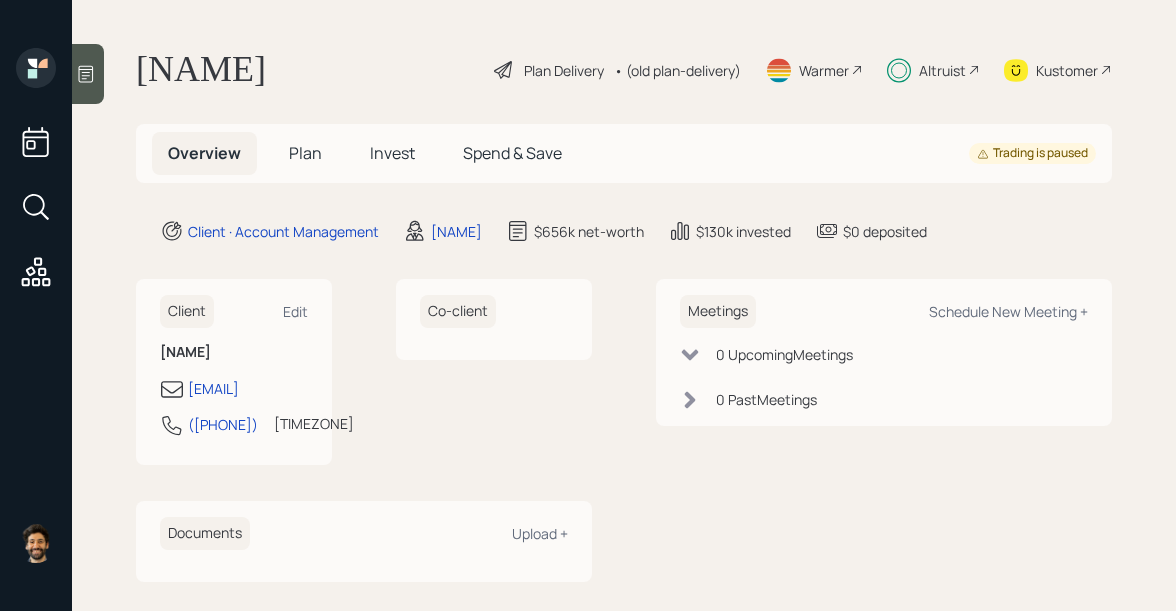 scroll, scrollTop: 36, scrollLeft: 0, axis: vertical 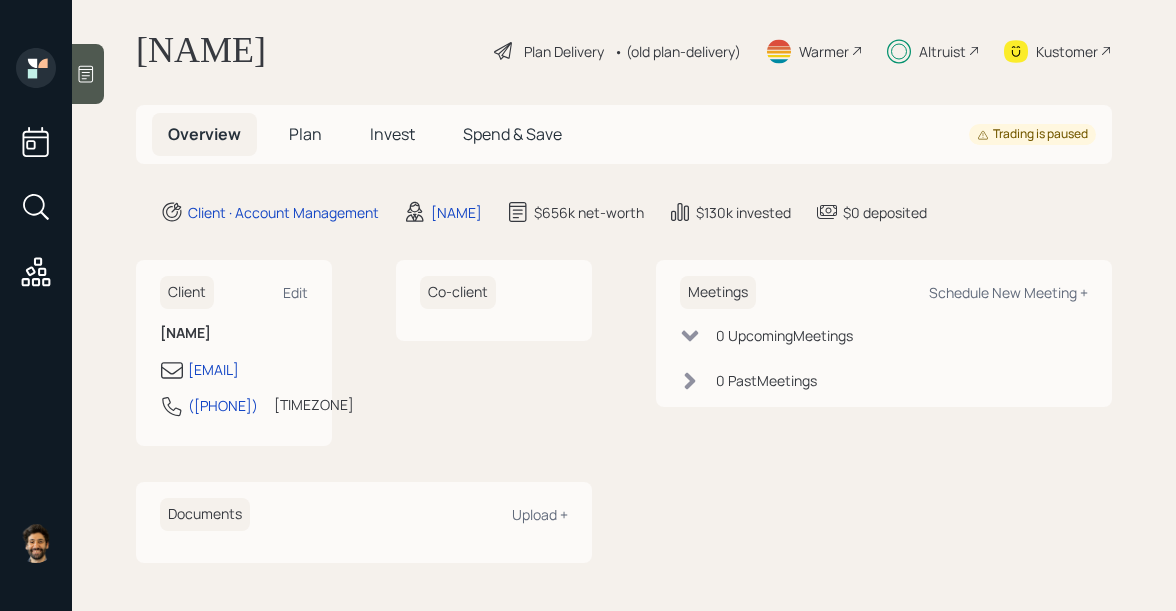 click on "[NAME] Plan Delivery • (old plan-delivery) Warmer Altruist Kustomer Overview Plan Invest Spend & Save Trading is paused Client ·
Account Management [NAME] $656k net-worth $130k invested $0 deposited Client Edit [NAME] [EMAIL] [PHONE] CST Currently 9:22 AM Co-client Documents Upload + Meetings Schedule New Meeting + 0   Upcoming  Meeting s 0   Past  Meeting s" at bounding box center [624, 305] 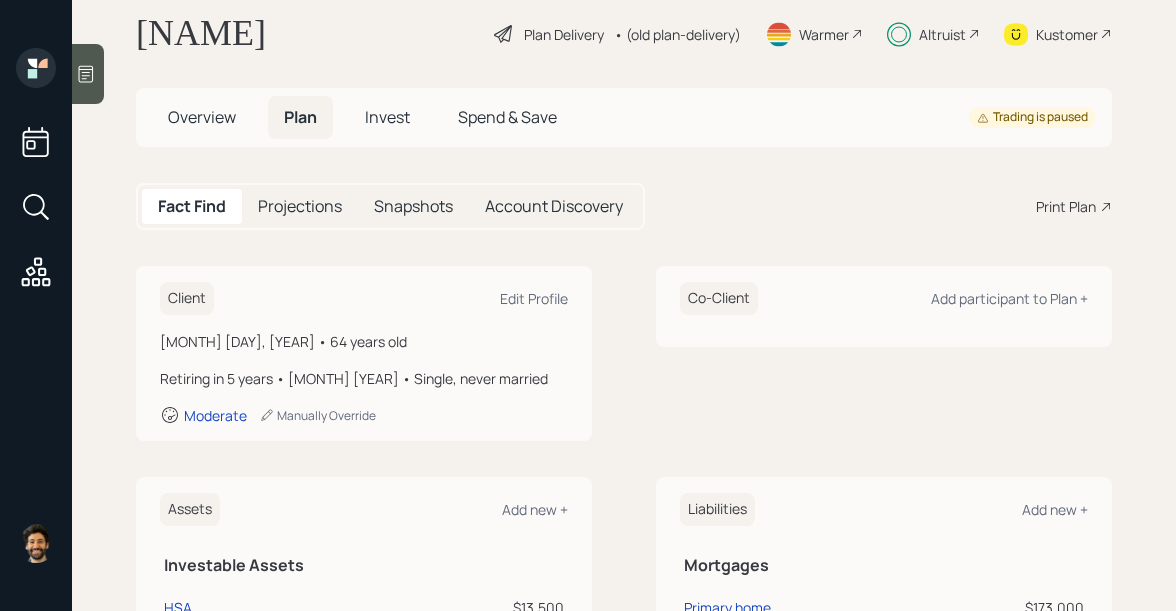 scroll, scrollTop: 934, scrollLeft: 0, axis: vertical 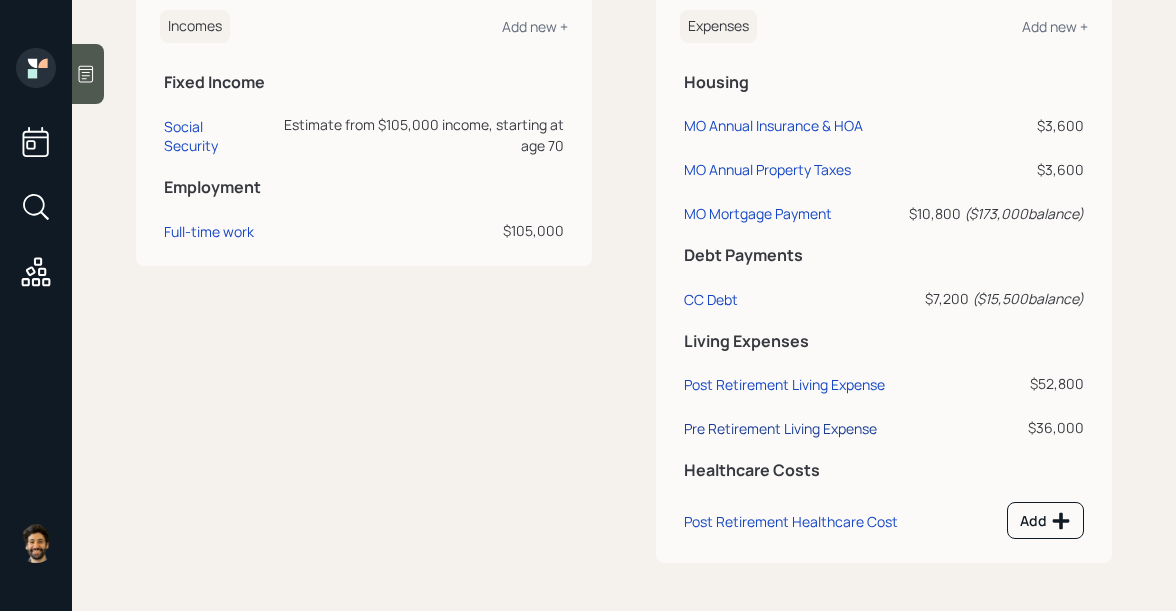 click on "Pre Retirement Living Expense" at bounding box center [210, 136] 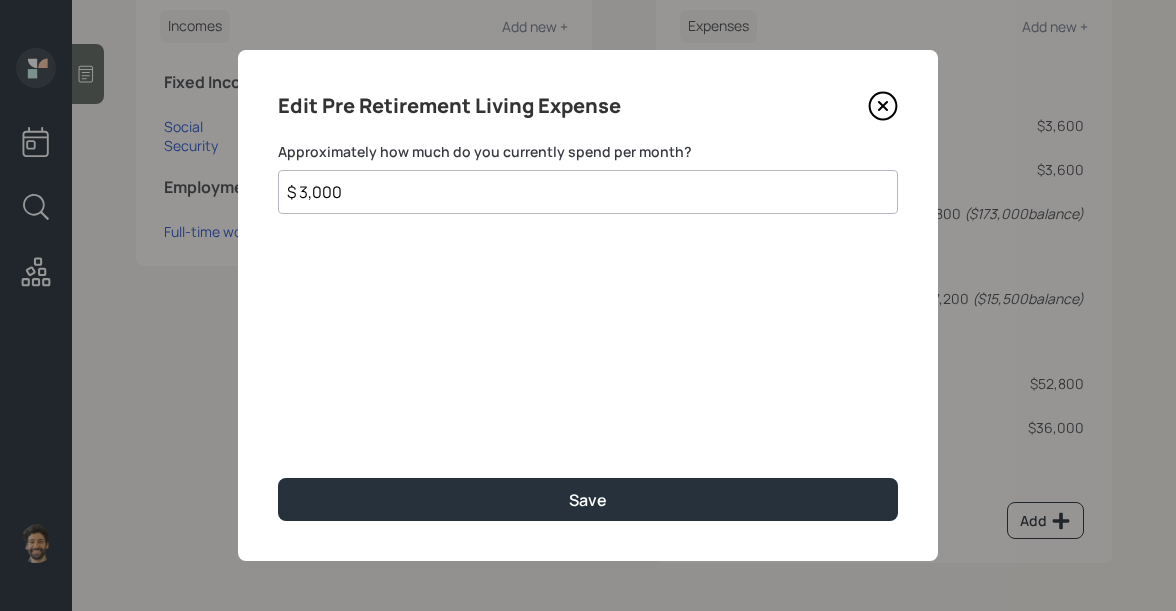 click on "$ 3,000" at bounding box center (588, 192) 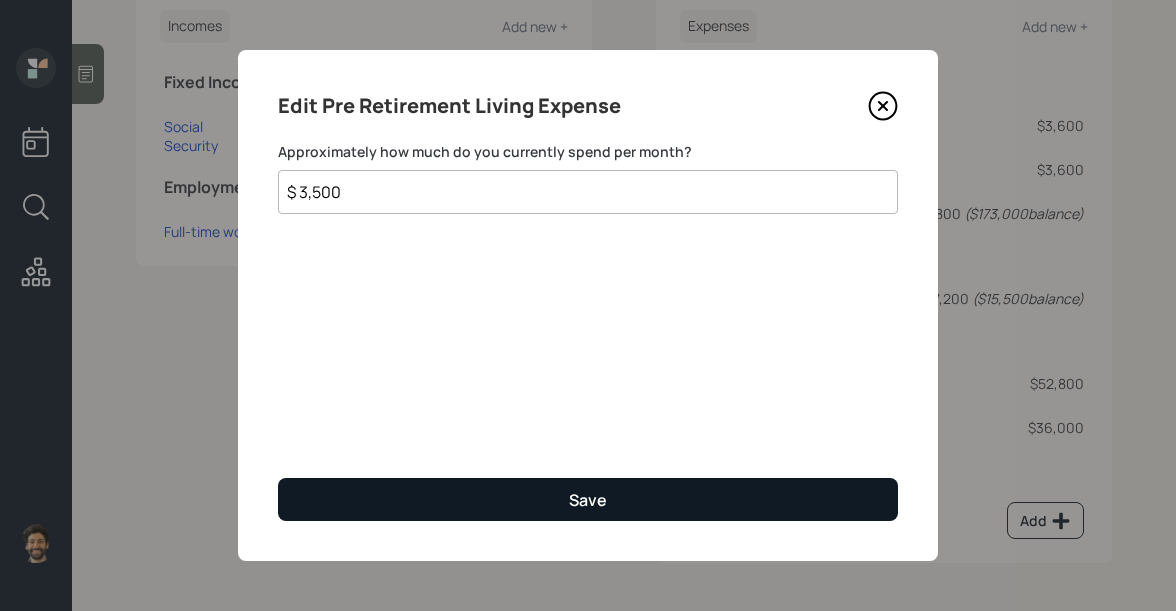 type on "$ 3,500" 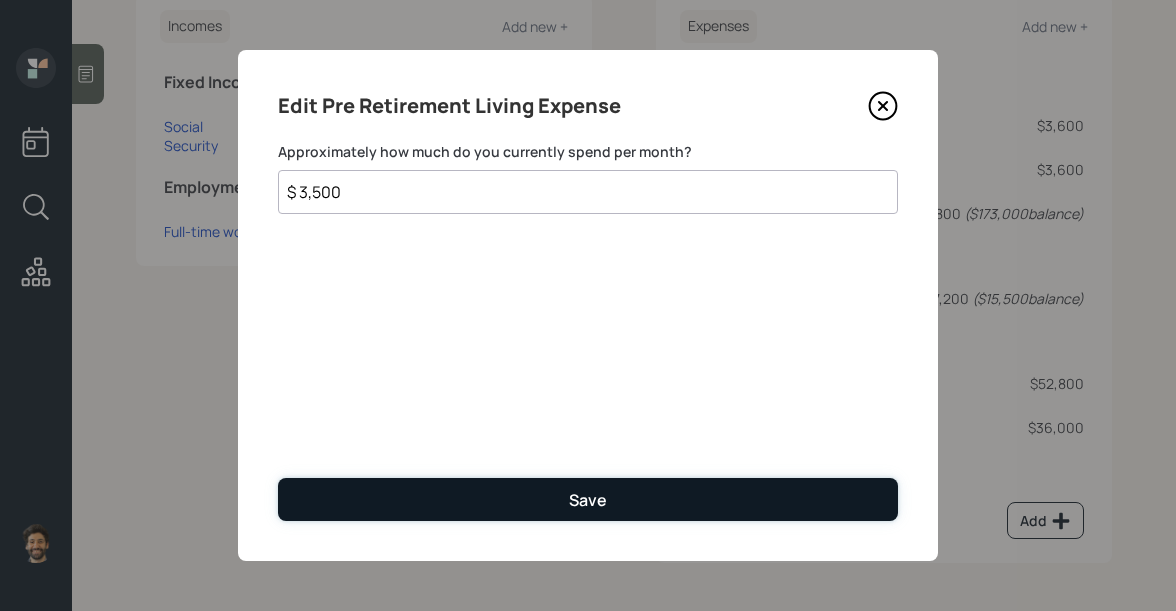 click on "Save" at bounding box center (588, 499) 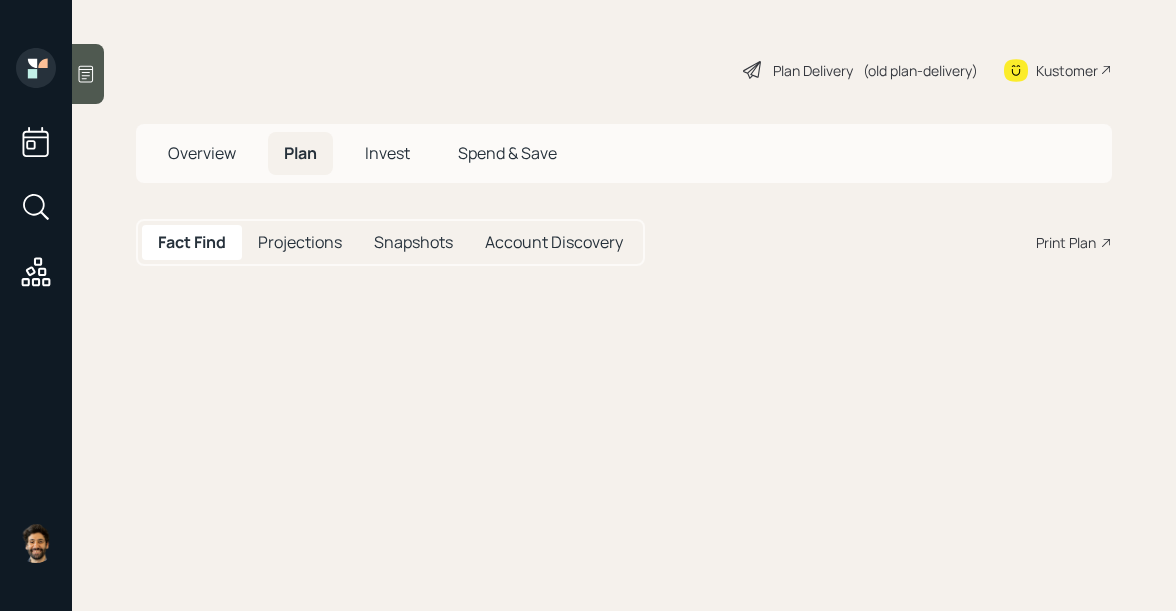 scroll, scrollTop: 0, scrollLeft: 0, axis: both 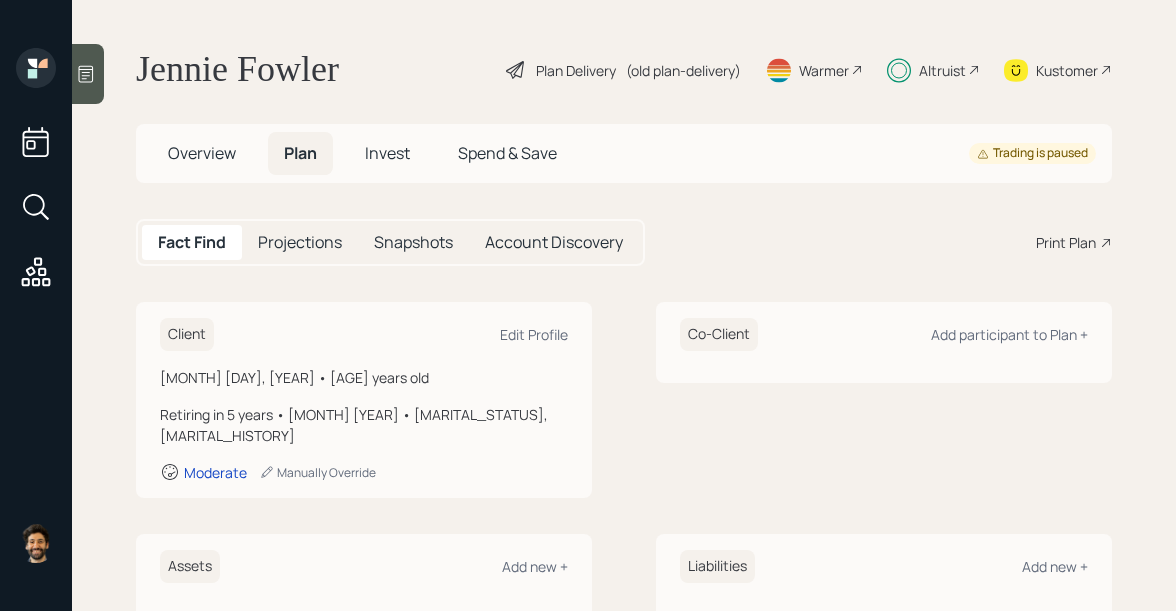 click on "• (old plan-delivery)" at bounding box center [683, 70] 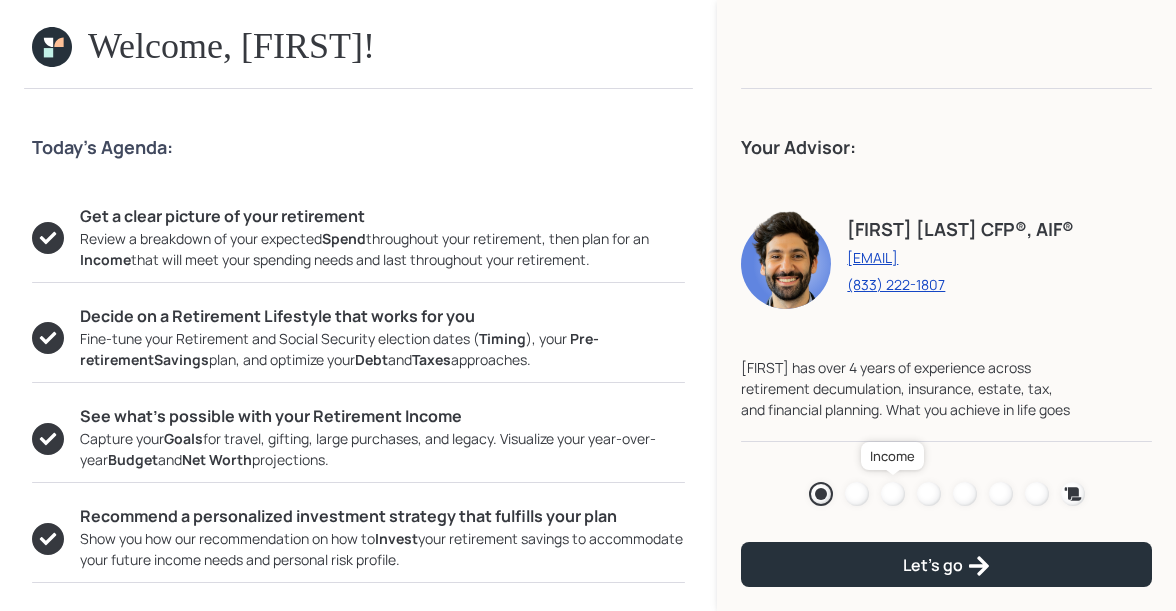 click at bounding box center (893, 494) 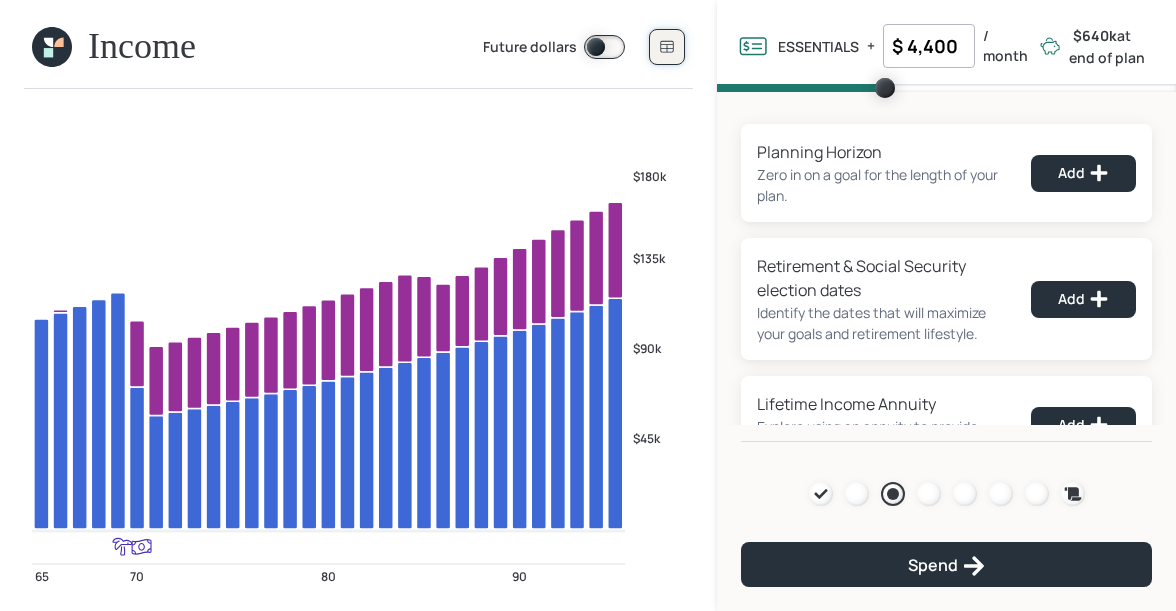 click at bounding box center (667, 47) 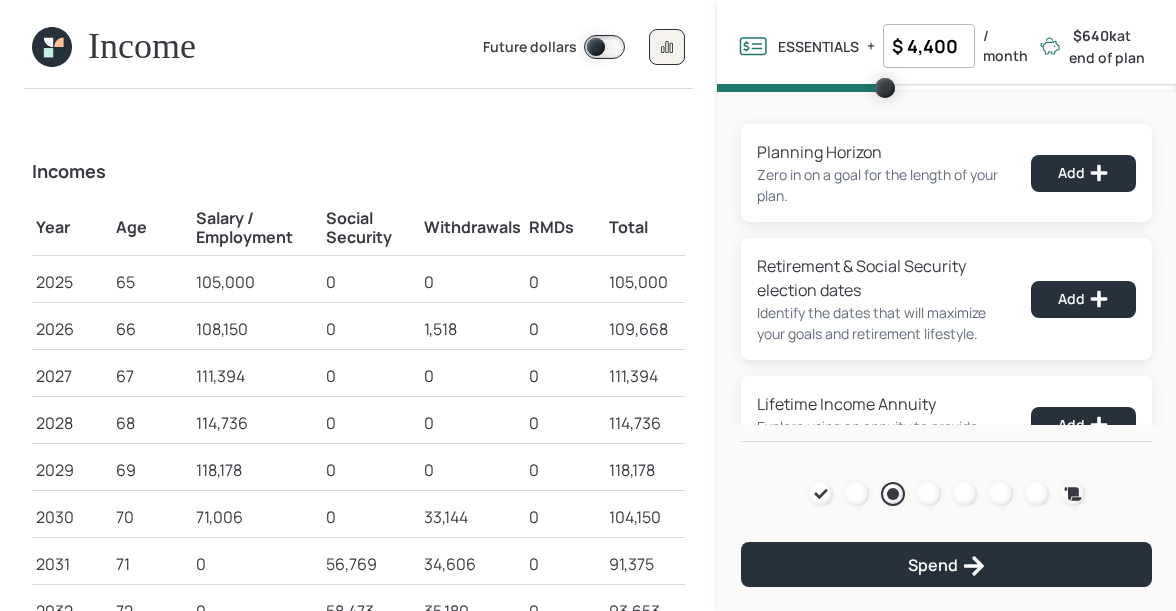 click at bounding box center (52, 47) 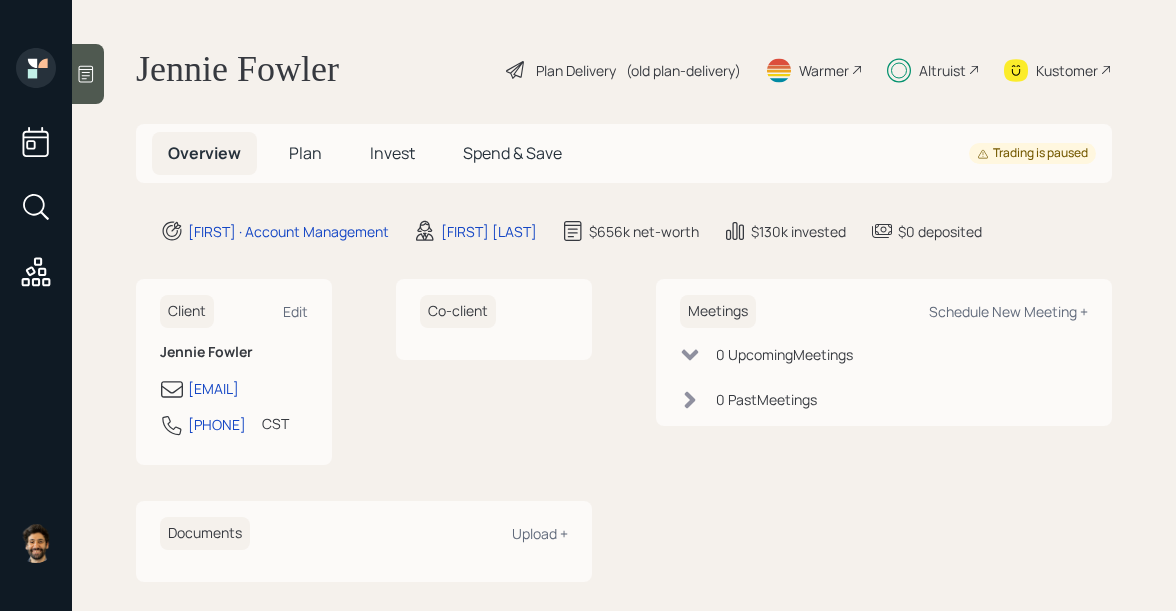 click on "Plan" at bounding box center (305, 153) 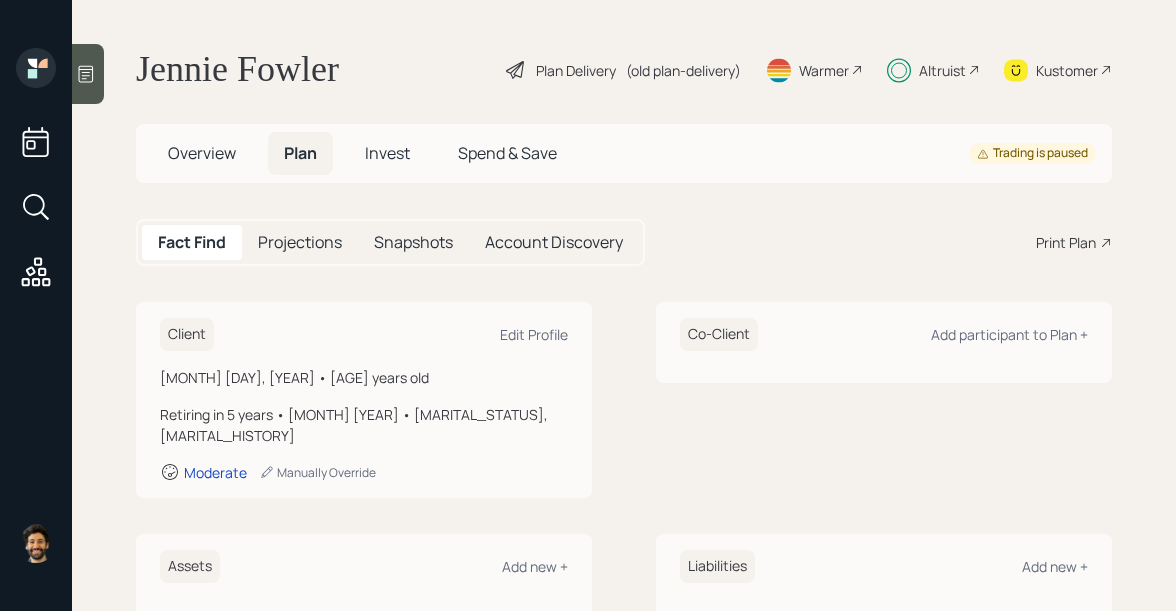 click on "Overview" at bounding box center [202, 153] 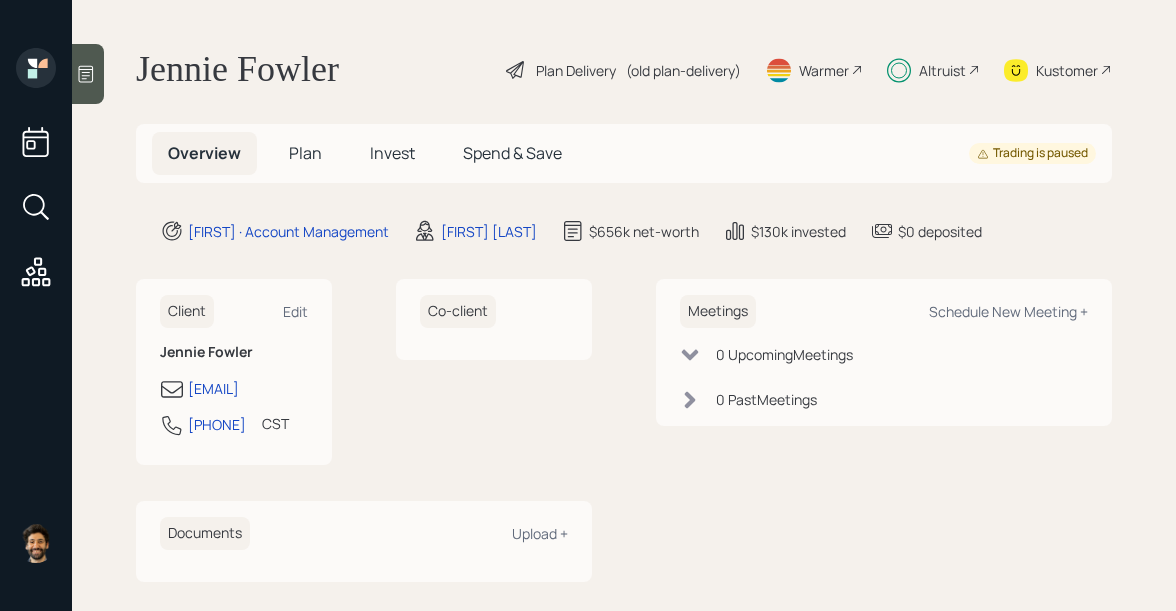 click on "Invest" at bounding box center [305, 153] 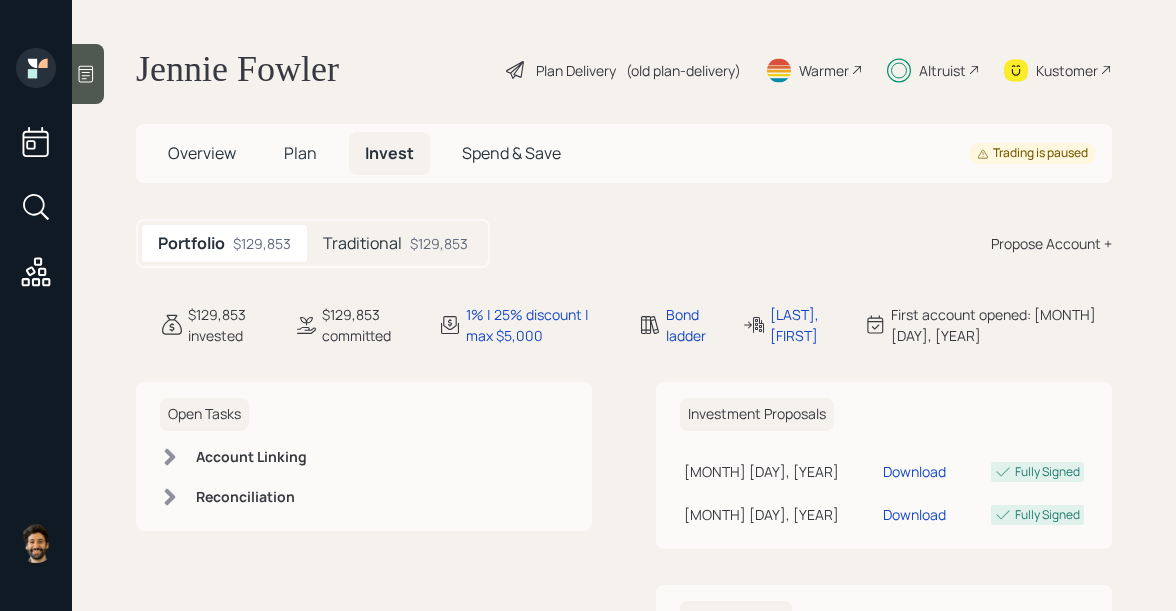 click on "Plan" at bounding box center (202, 153) 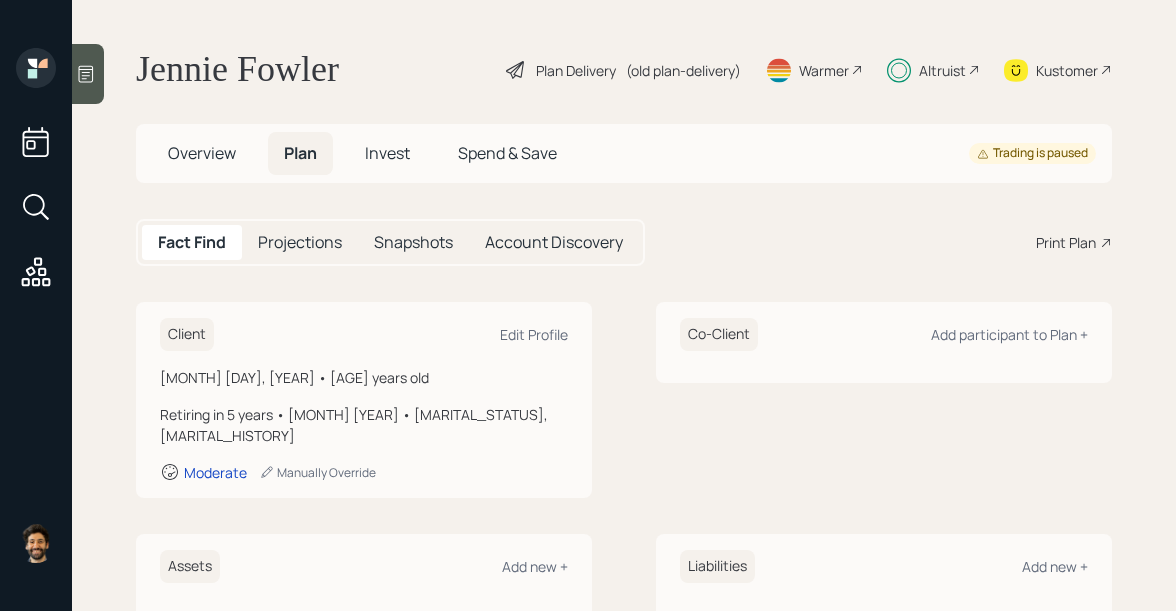 click on "Print Plan" at bounding box center [1066, 242] 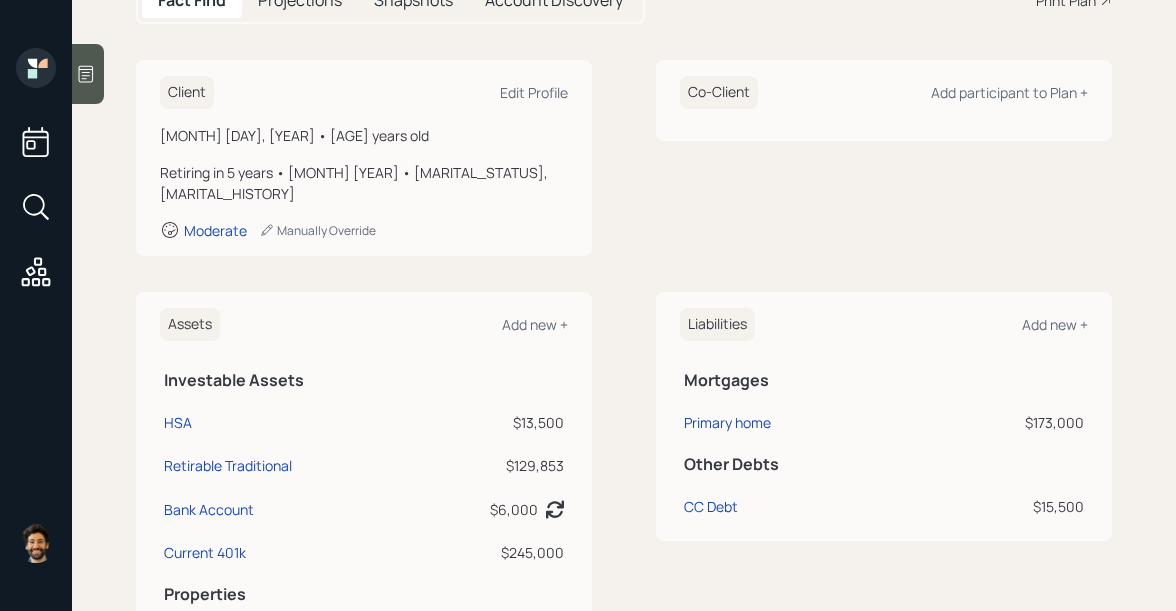 scroll, scrollTop: 234, scrollLeft: 0, axis: vertical 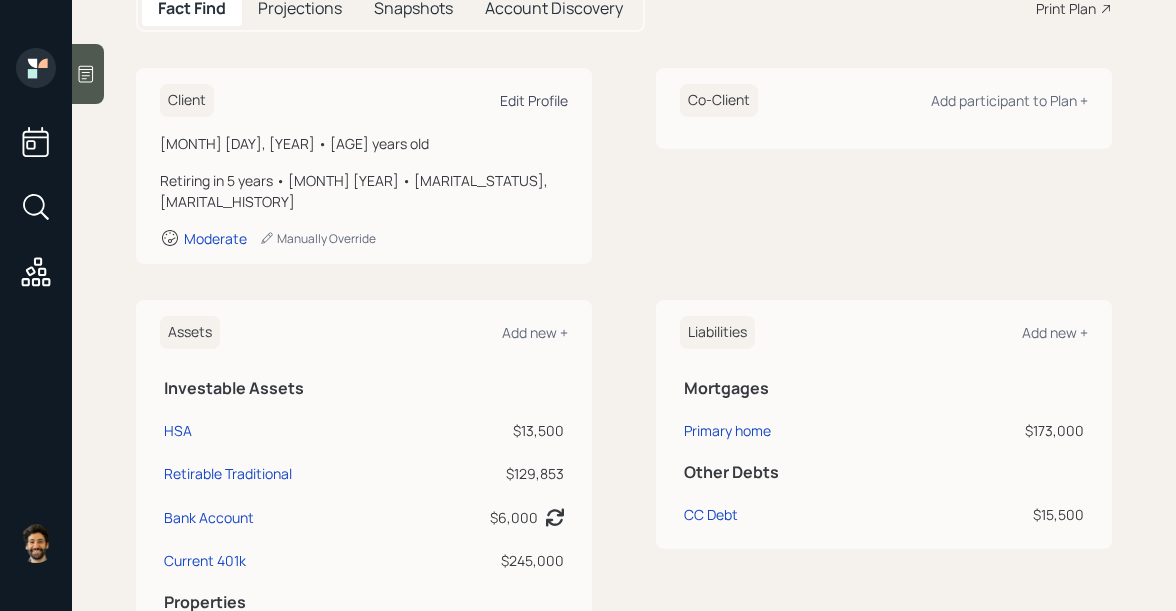 click on "Edit Profile" at bounding box center [534, 100] 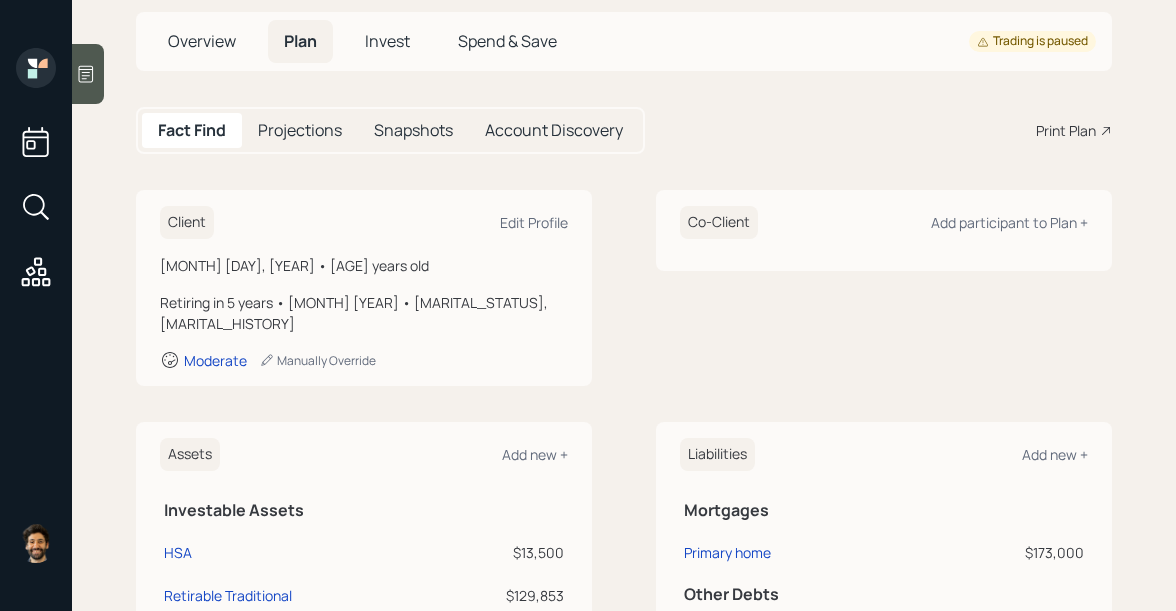 scroll, scrollTop: 0, scrollLeft: 0, axis: both 